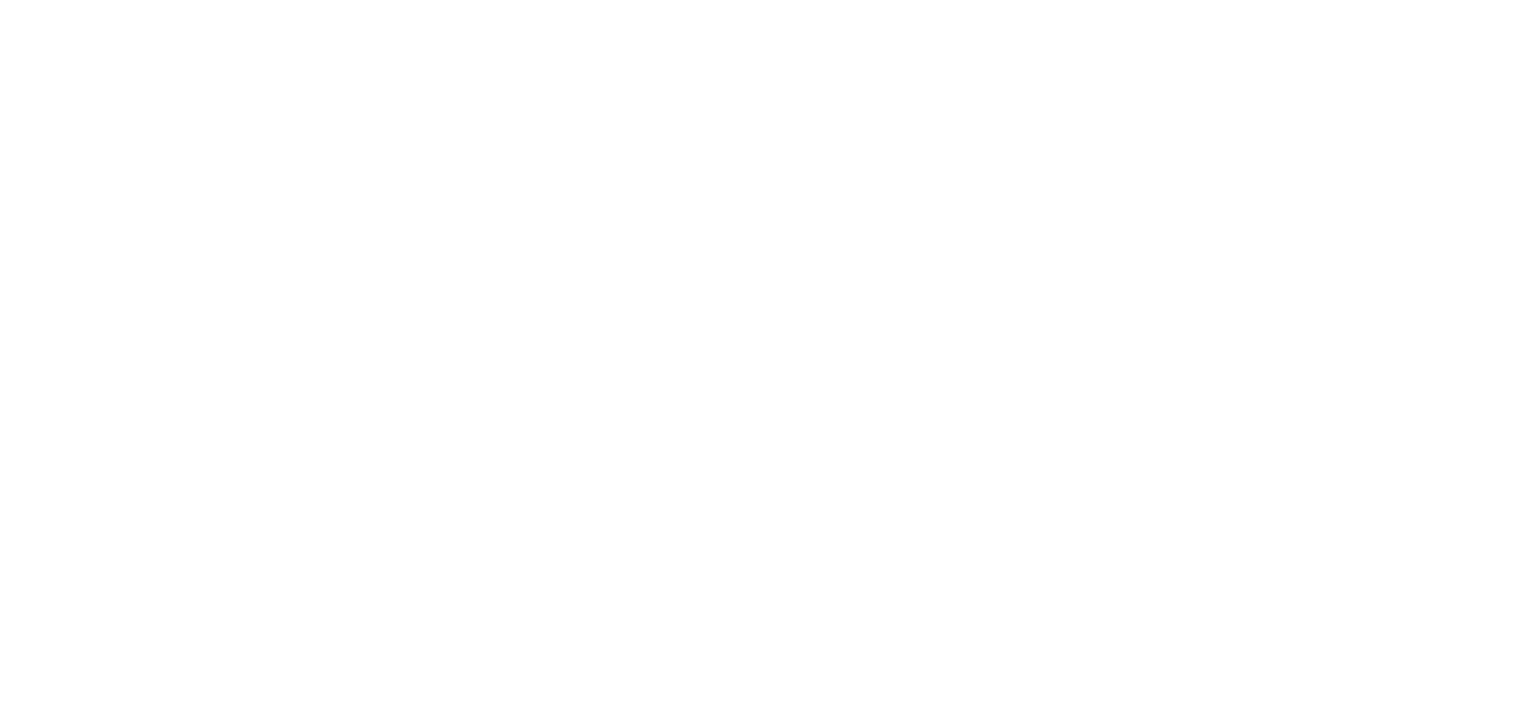 scroll, scrollTop: 0, scrollLeft: 0, axis: both 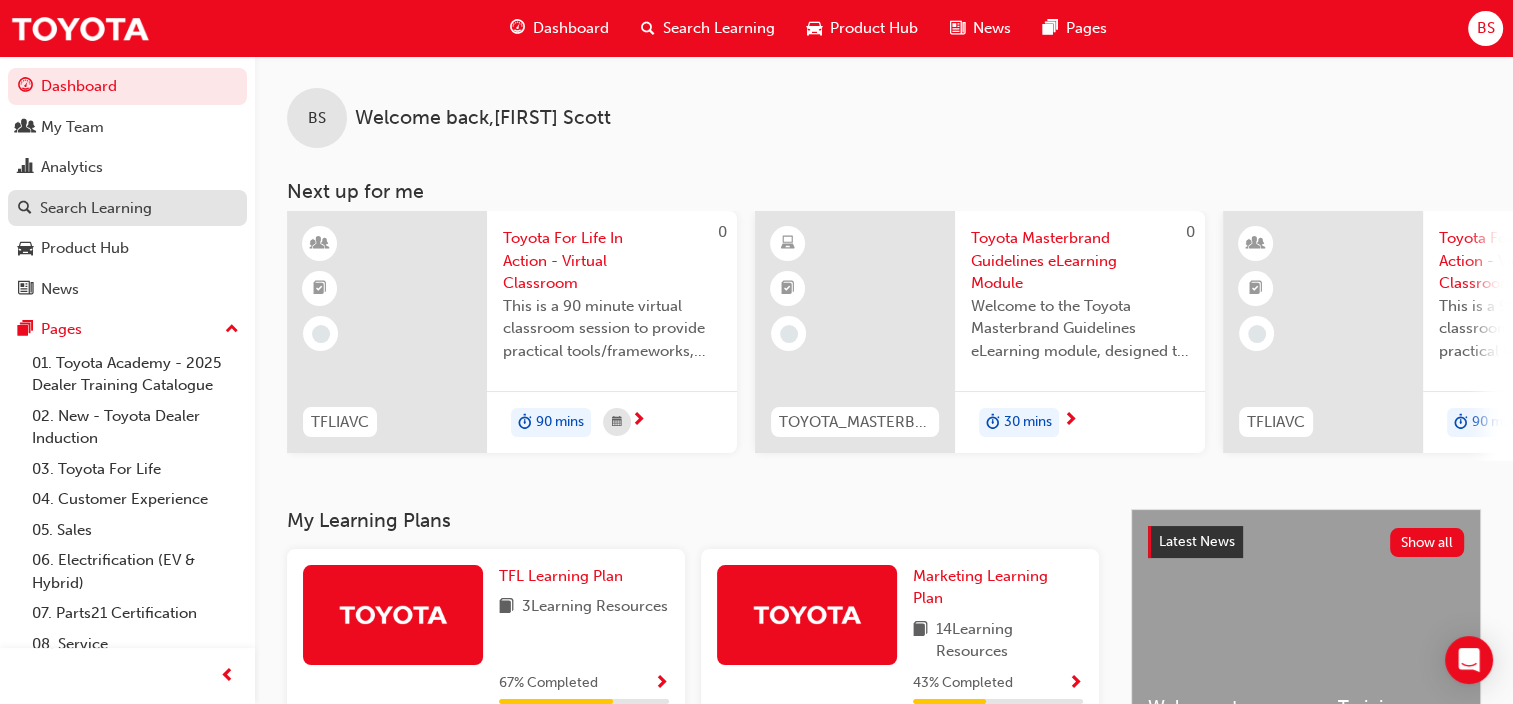 click on "Search Learning" at bounding box center (96, 208) 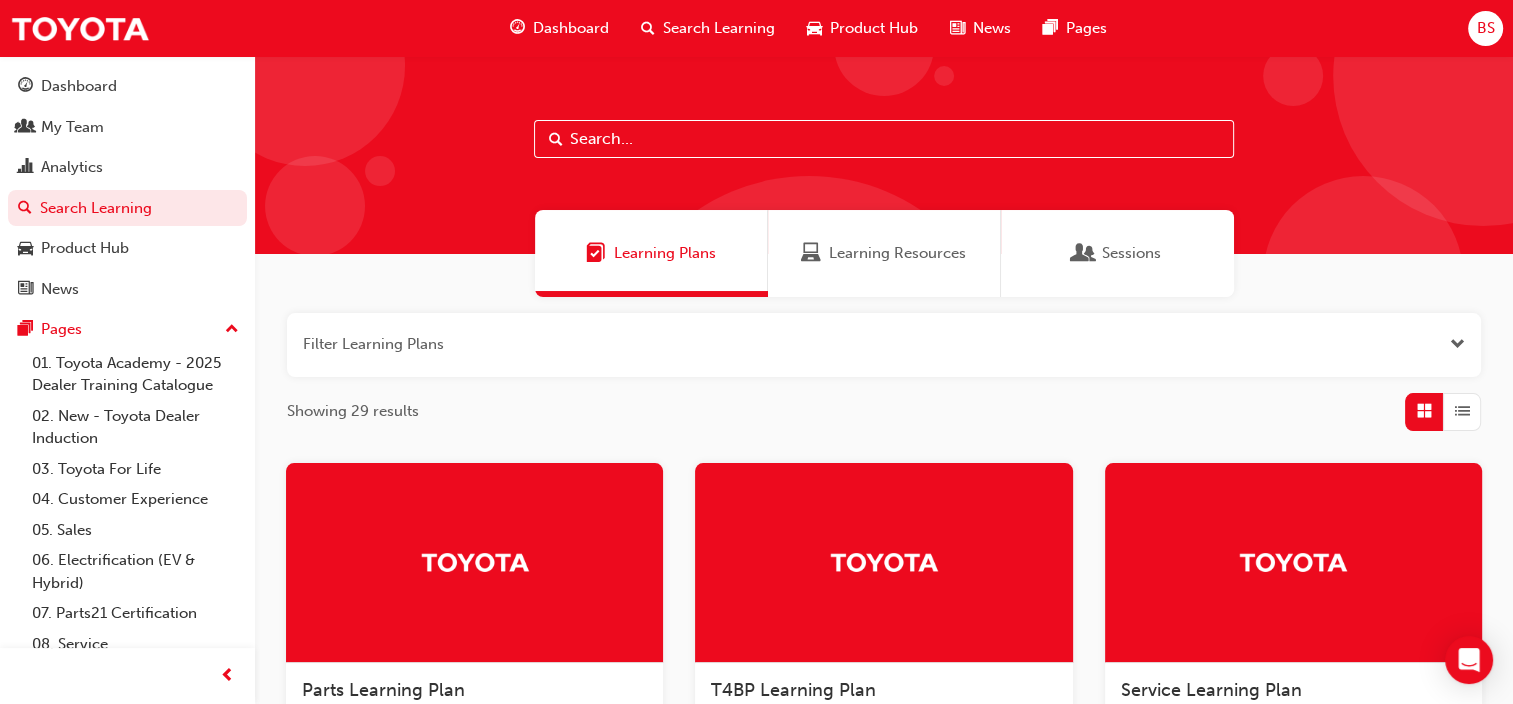 click at bounding box center [884, 139] 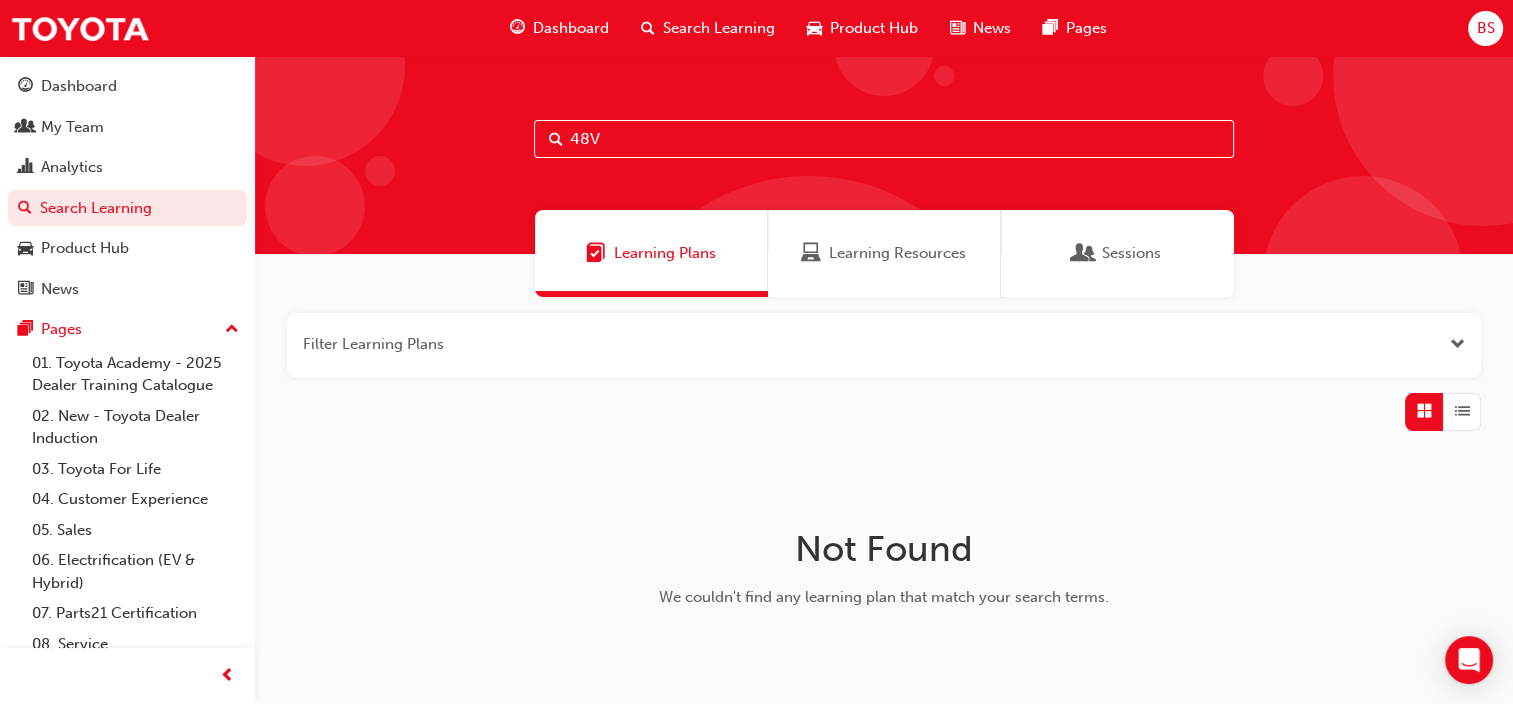 click on "48V" at bounding box center (884, 139) 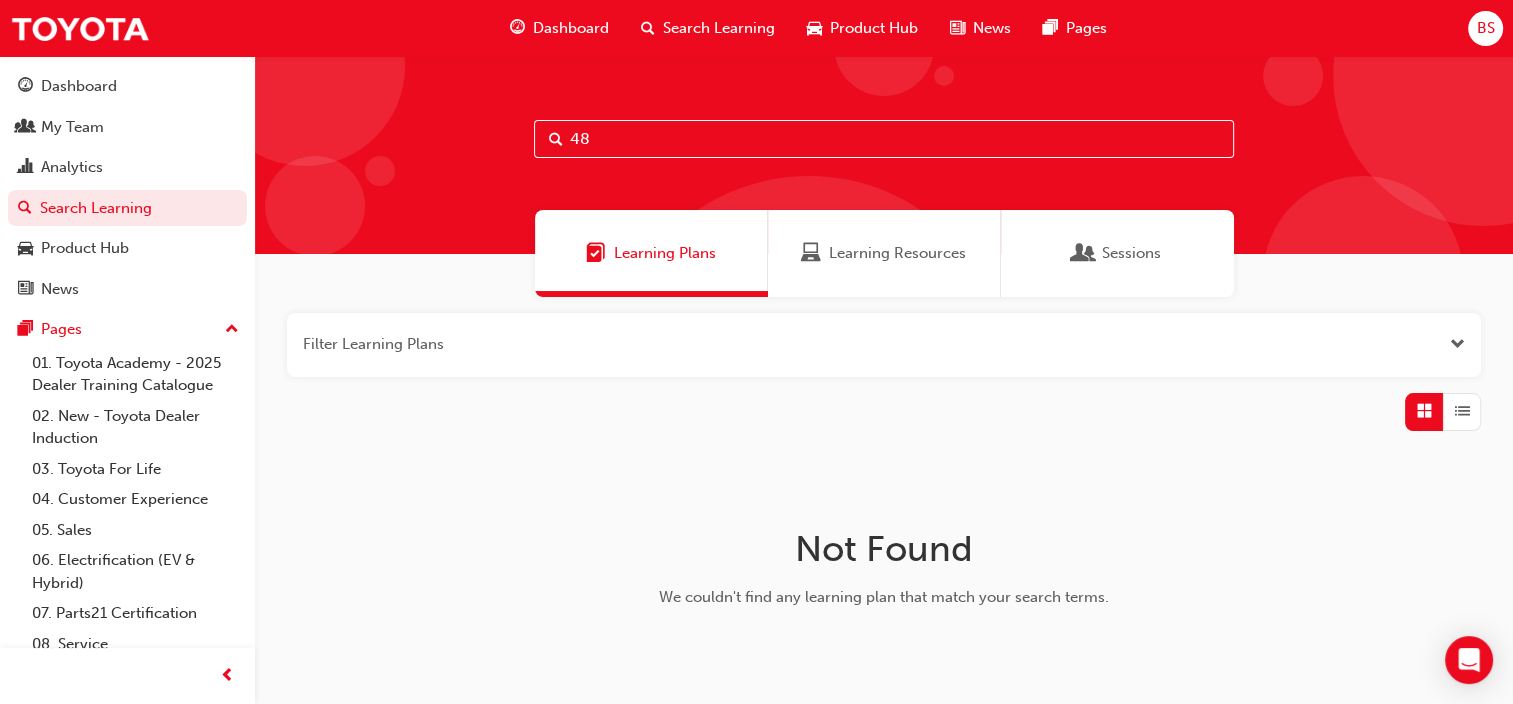type on "4" 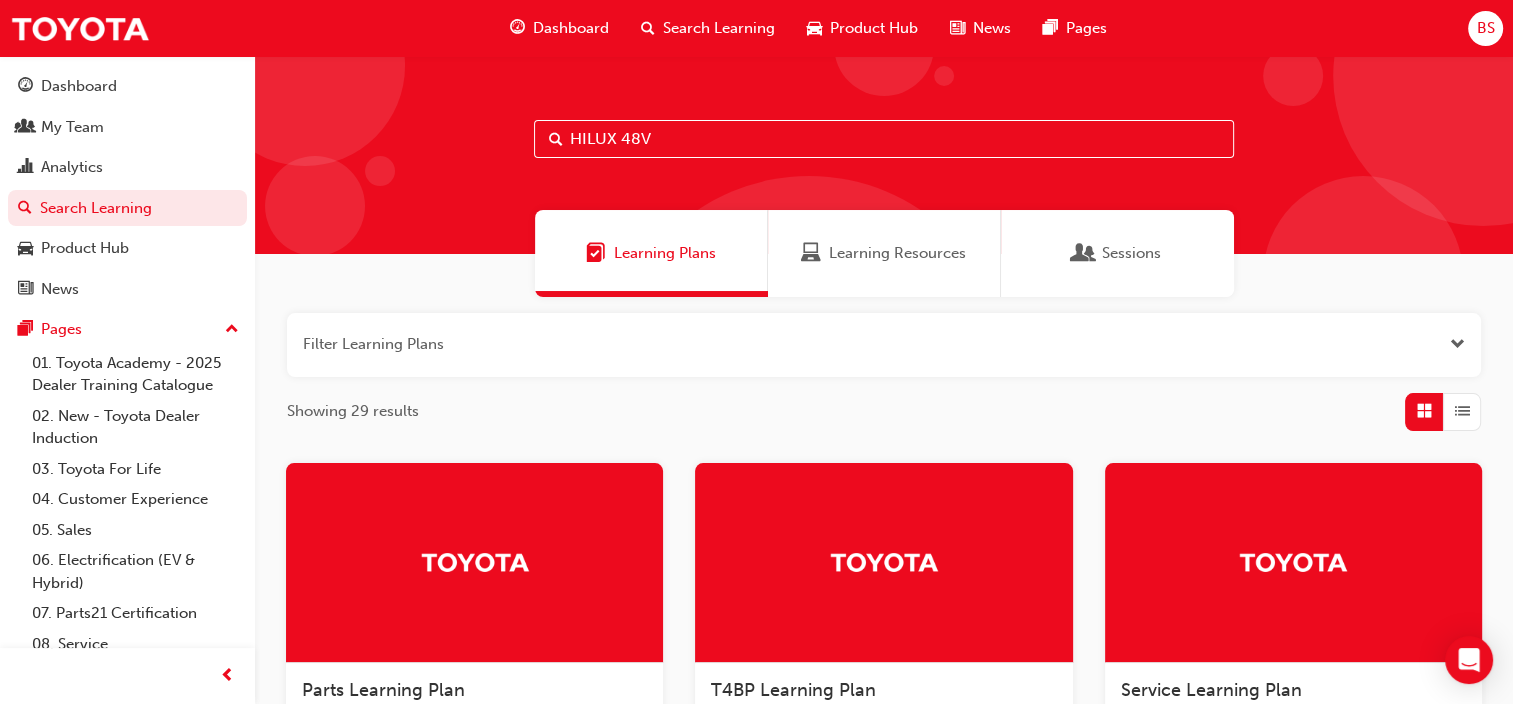 type on "HILUX 48V" 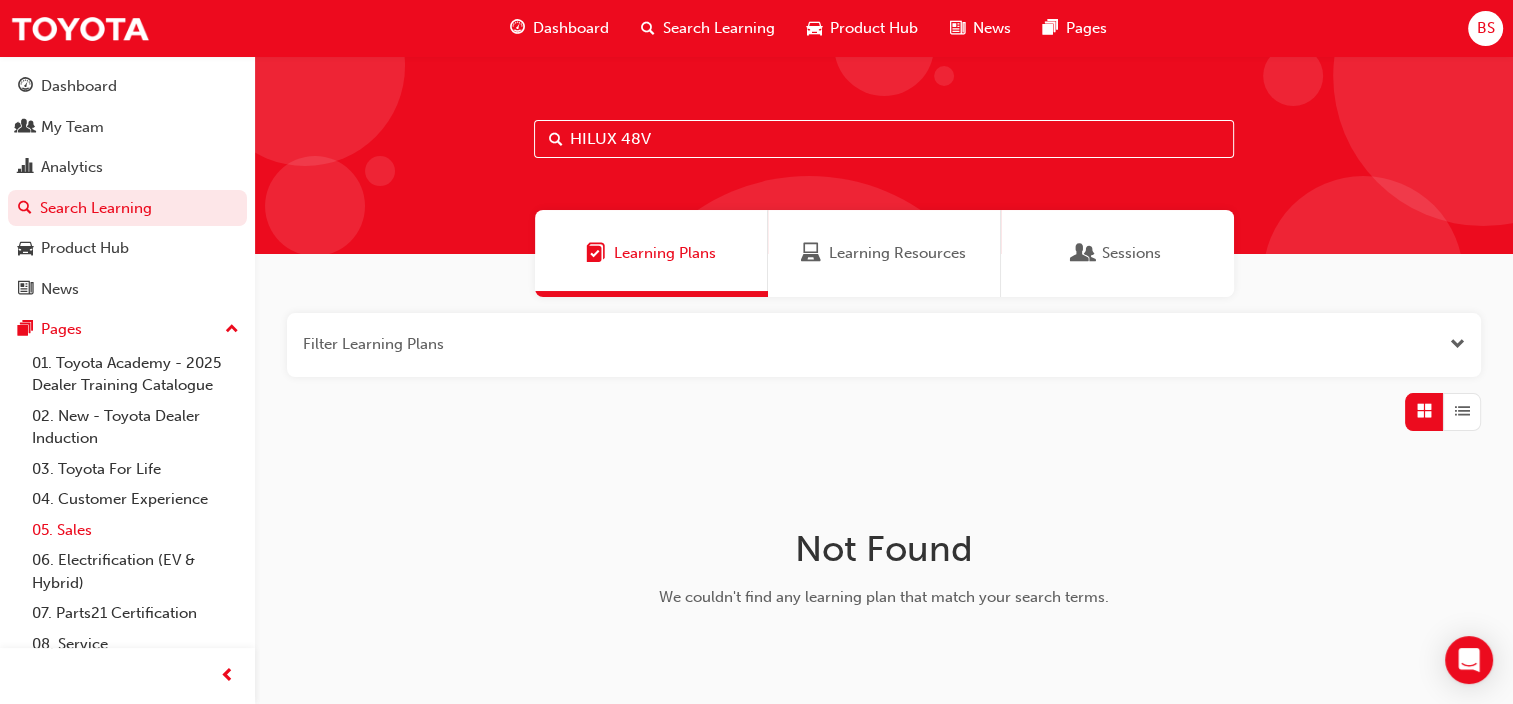 click on "05. Sales" at bounding box center (135, 530) 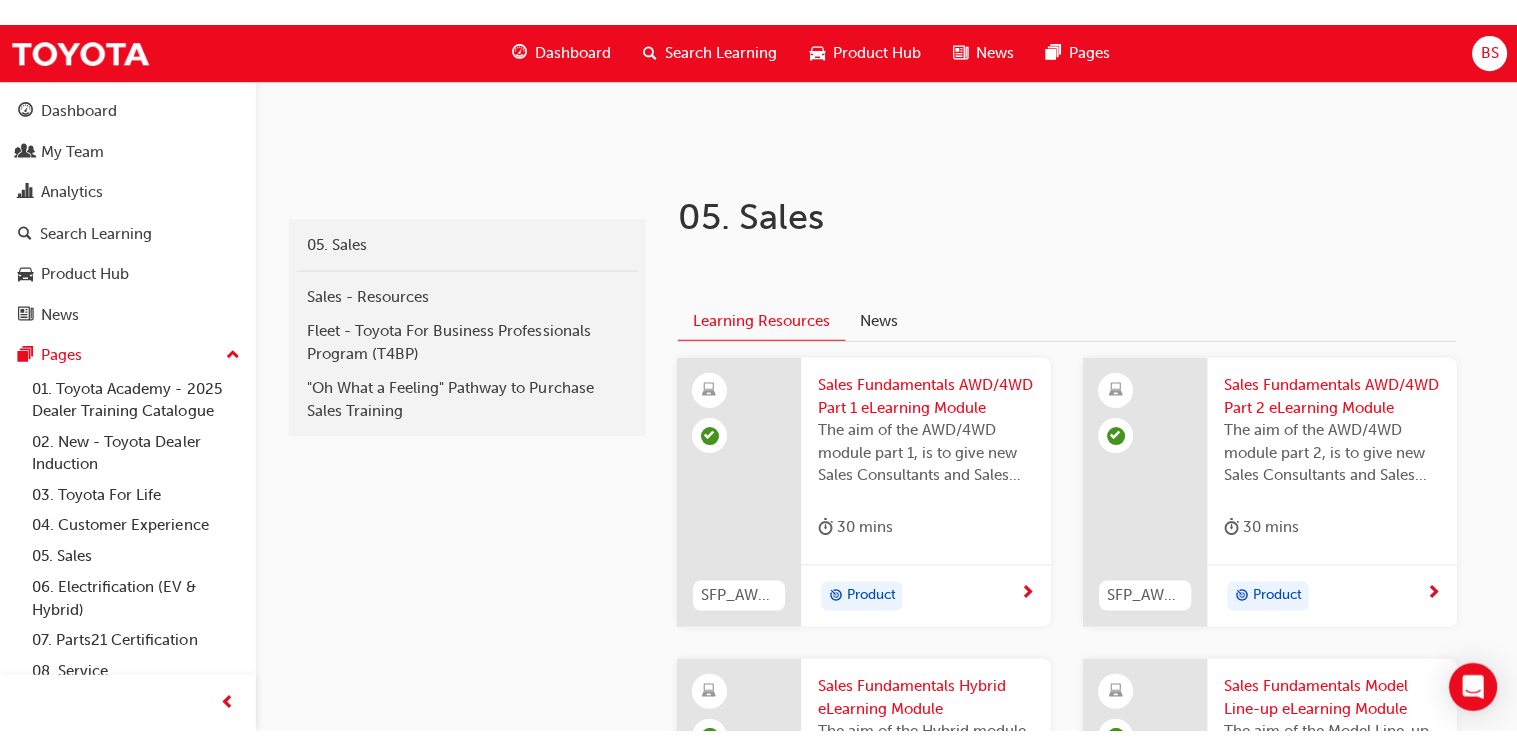 scroll, scrollTop: 0, scrollLeft: 0, axis: both 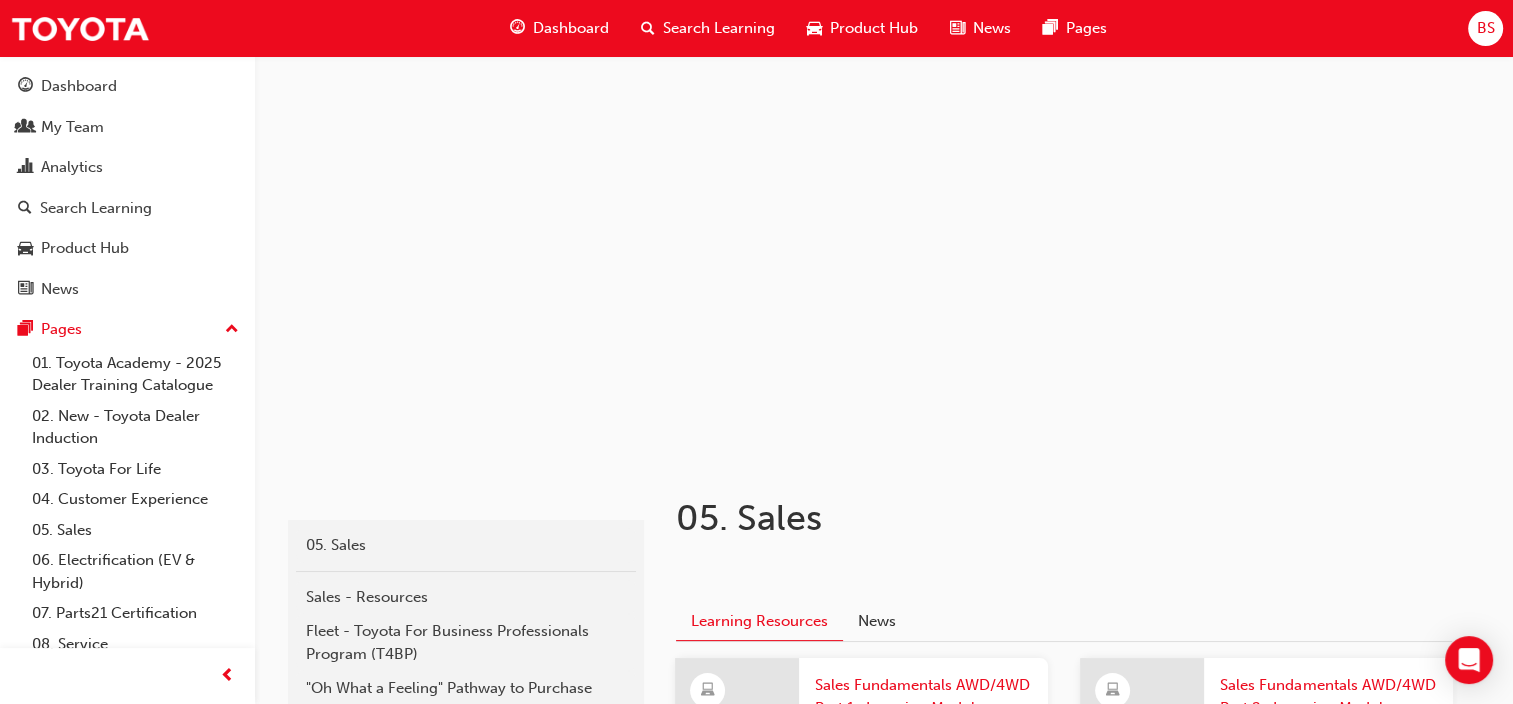 click on "Search Learning" at bounding box center (719, 28) 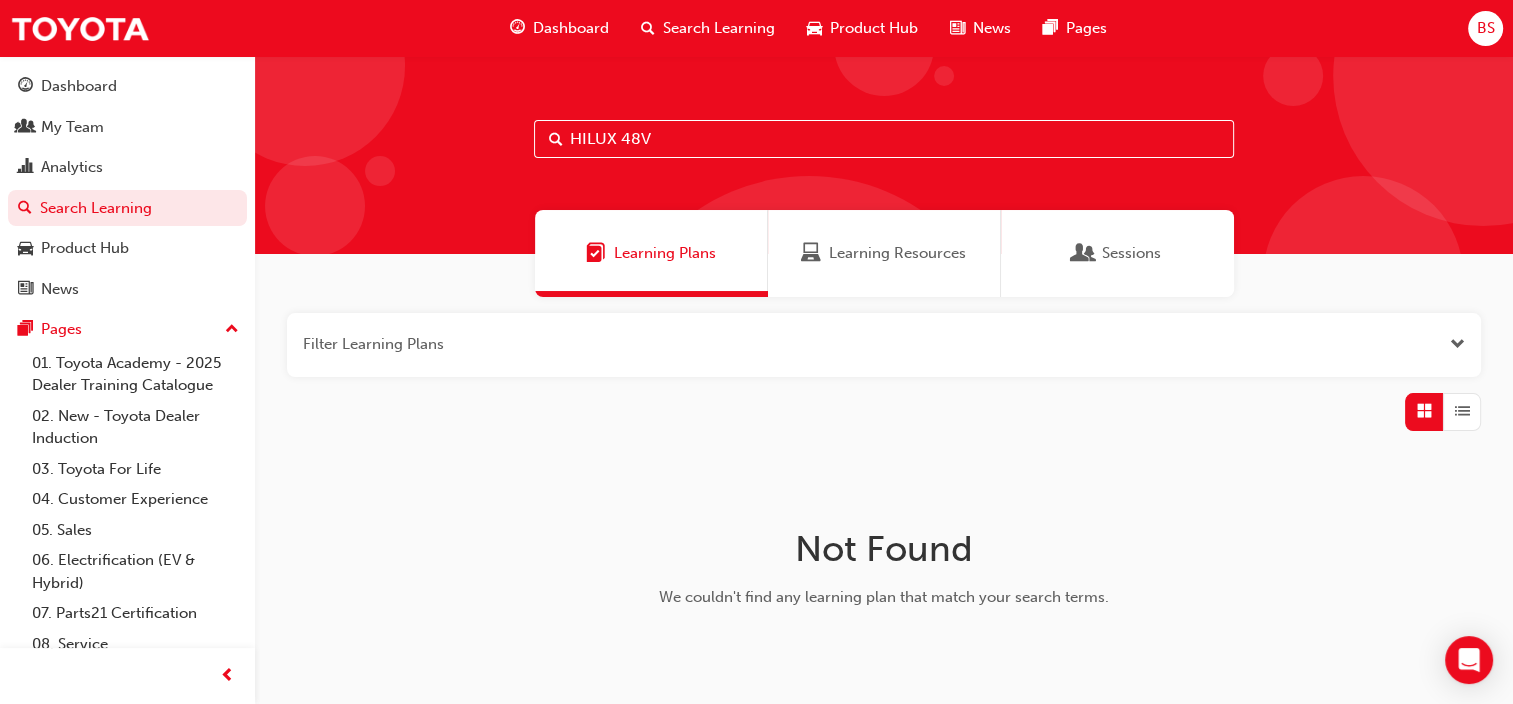 drag, startPoint x: 671, startPoint y: 140, endPoint x: 515, endPoint y: 133, distance: 156.15697 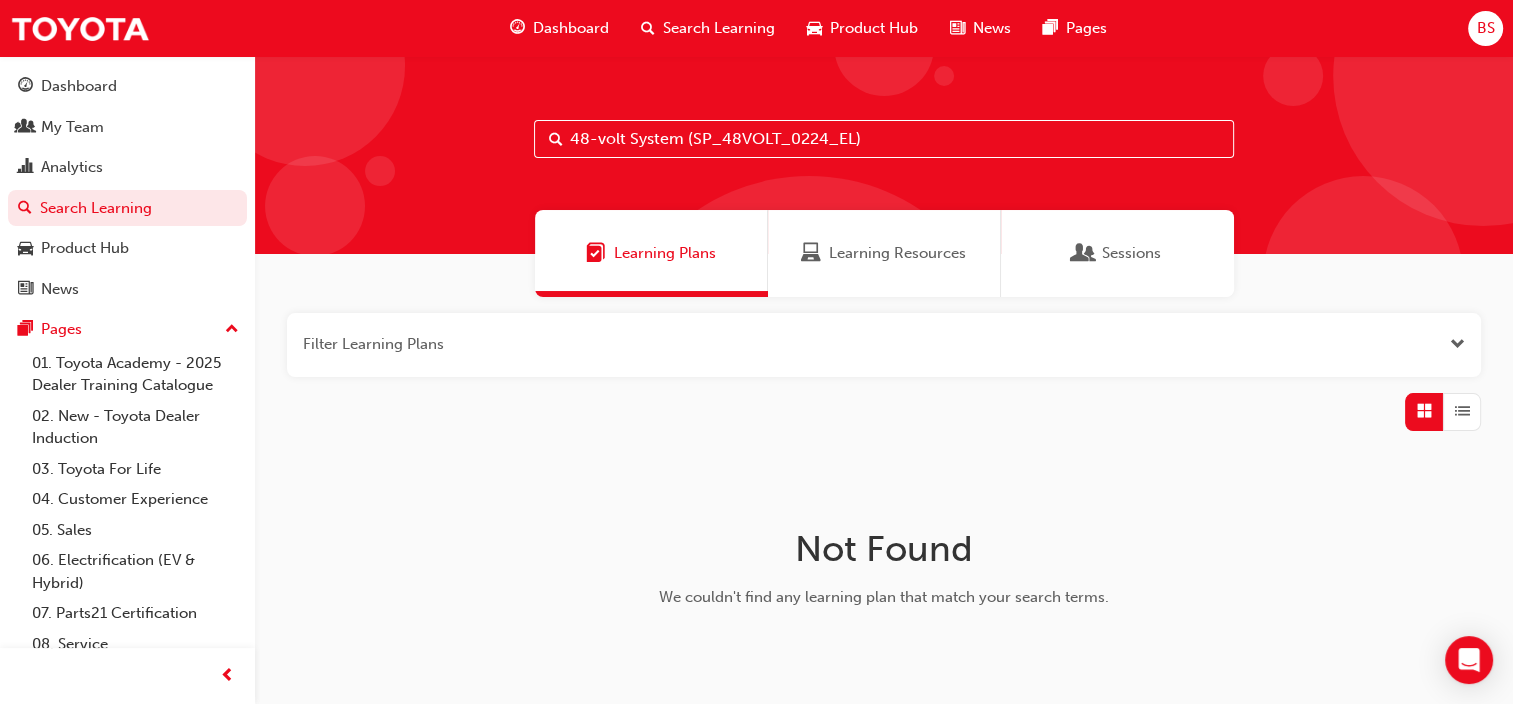 drag, startPoint x: 688, startPoint y: 140, endPoint x: 565, endPoint y: 148, distance: 123.25989 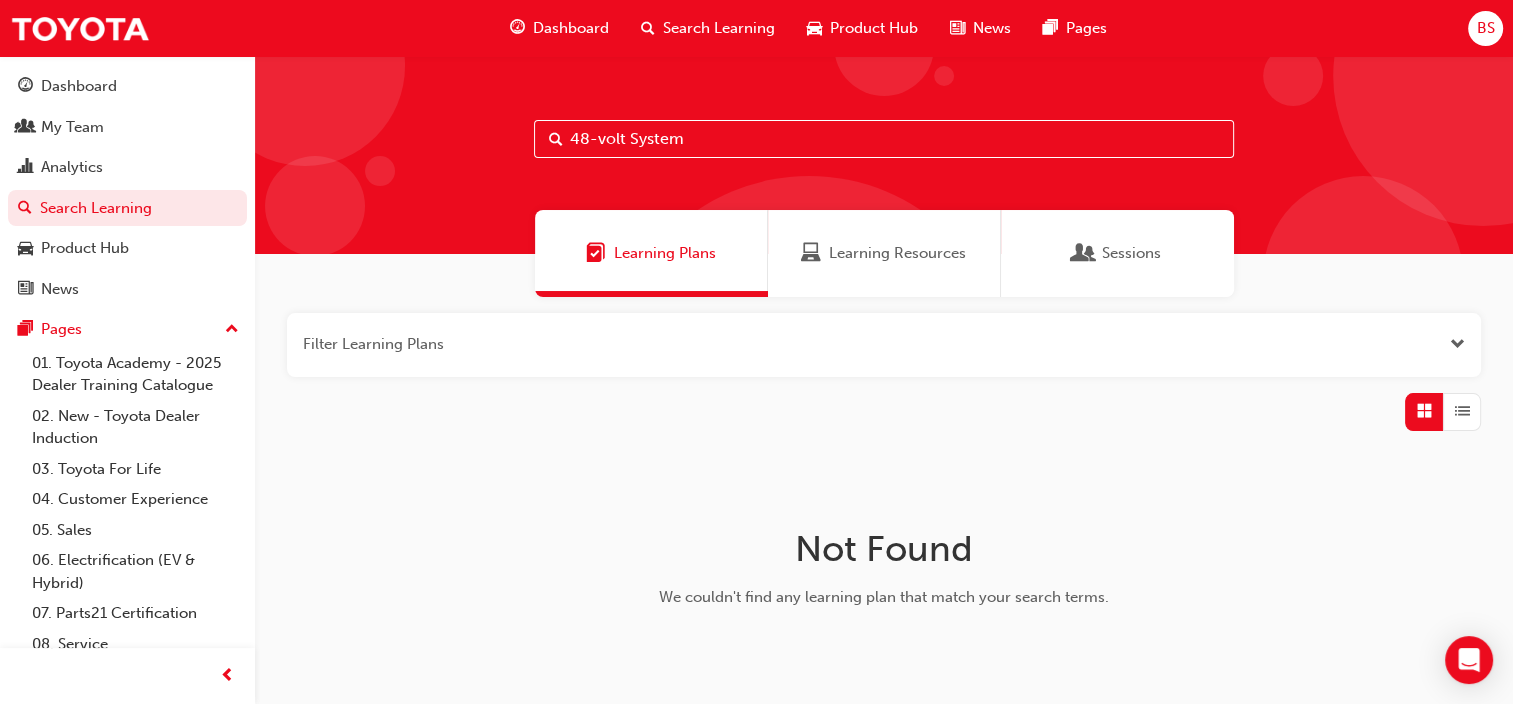 type on "48-volt System" 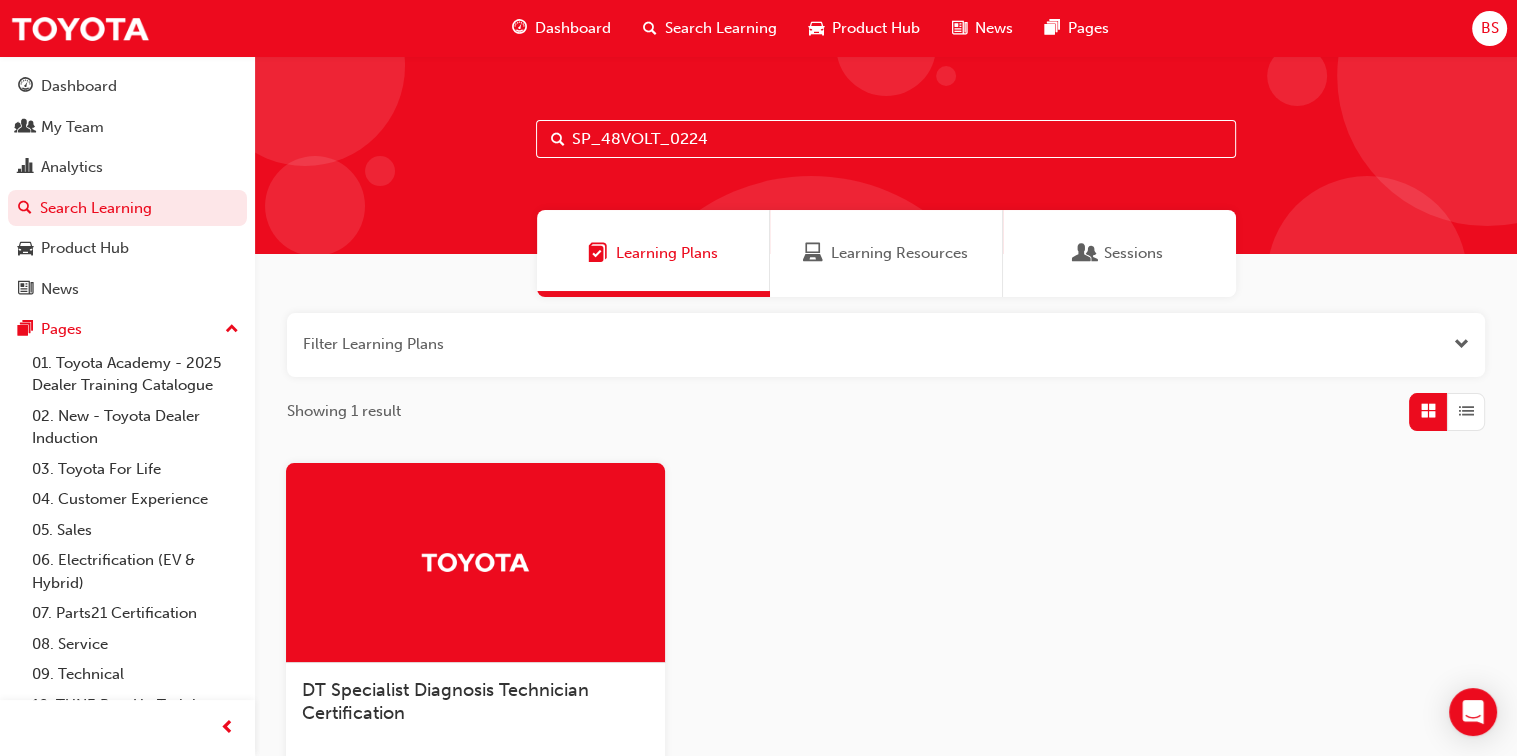 type on "SP_48VOLT_0224" 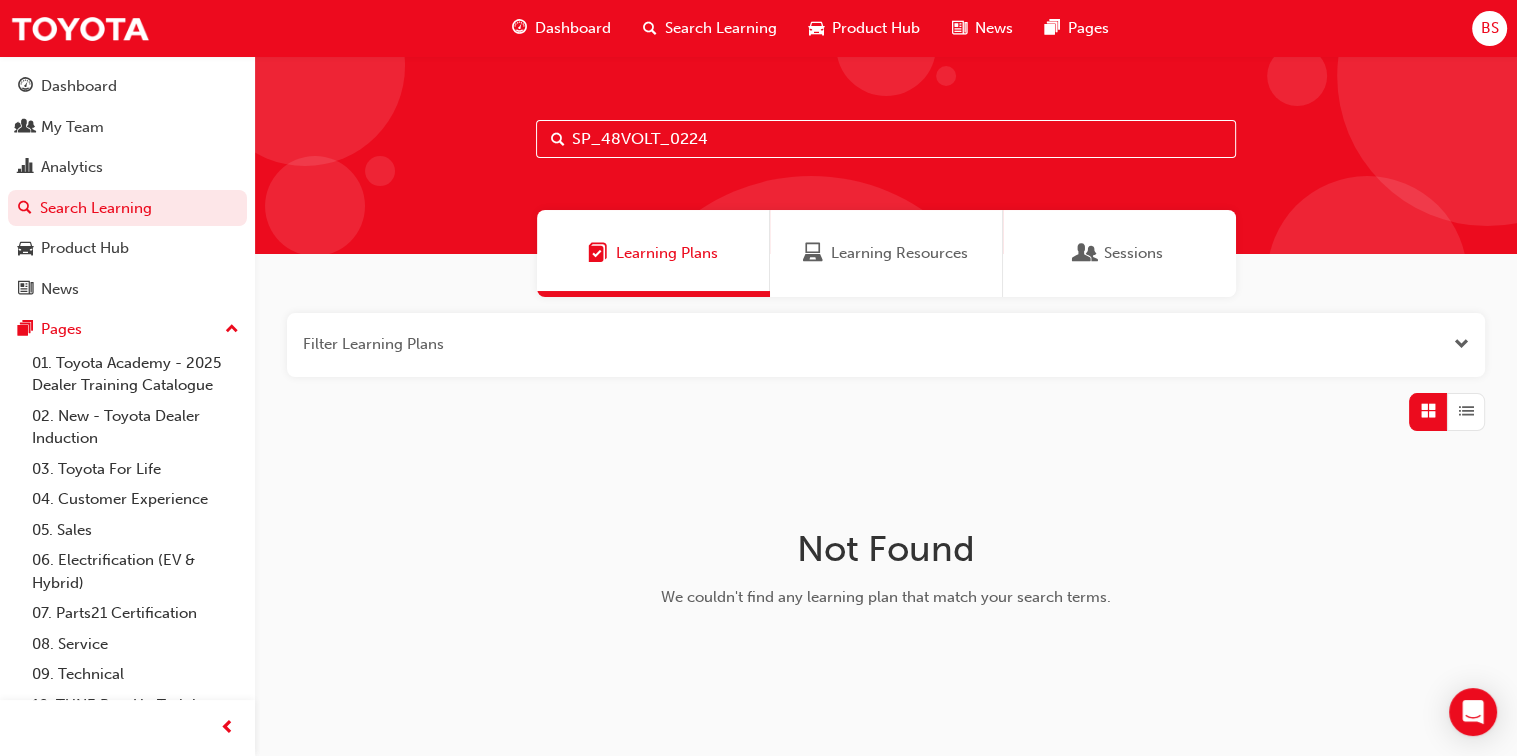 drag, startPoint x: 748, startPoint y: 138, endPoint x: 523, endPoint y: 124, distance: 225.43513 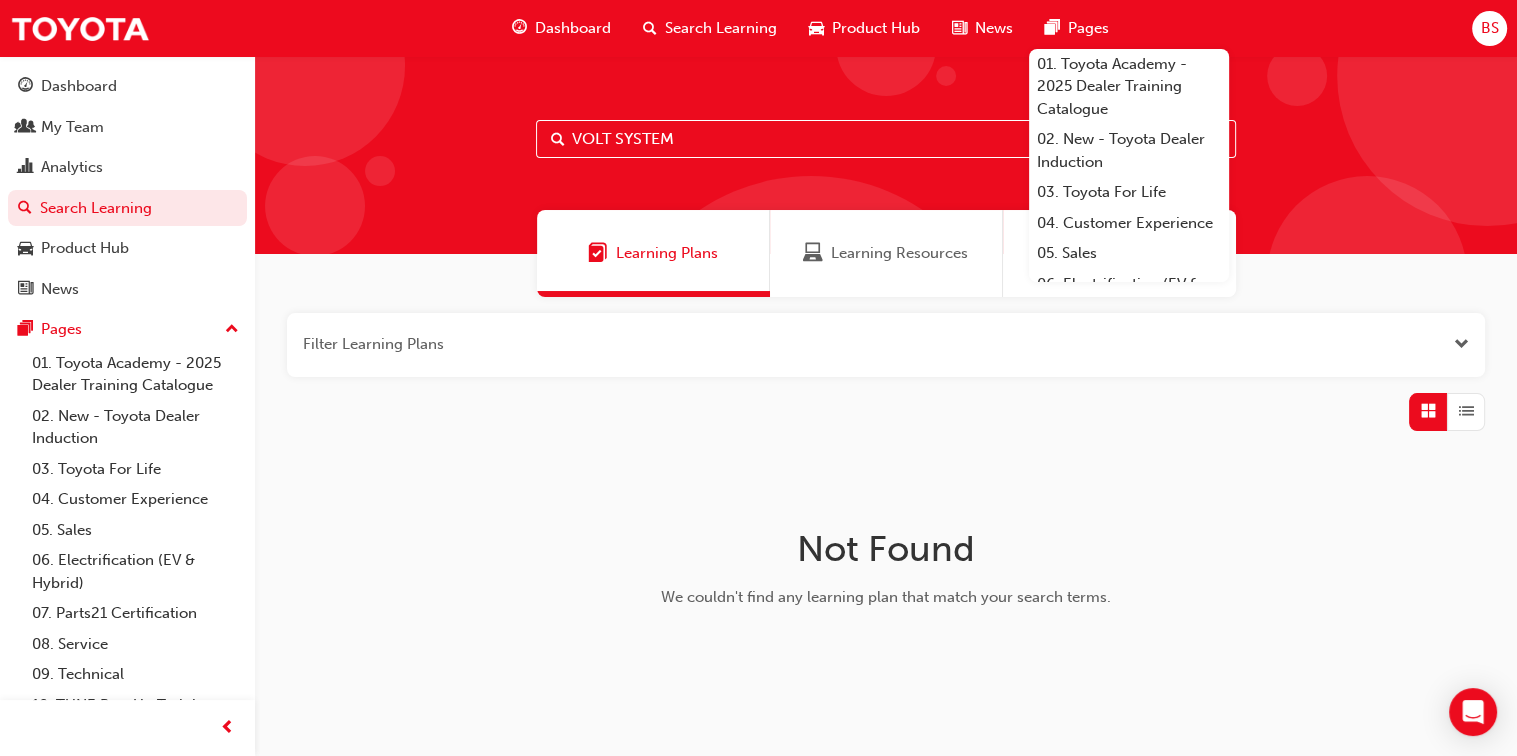 drag, startPoint x: 652, startPoint y: 142, endPoint x: 418, endPoint y: 133, distance: 234.17302 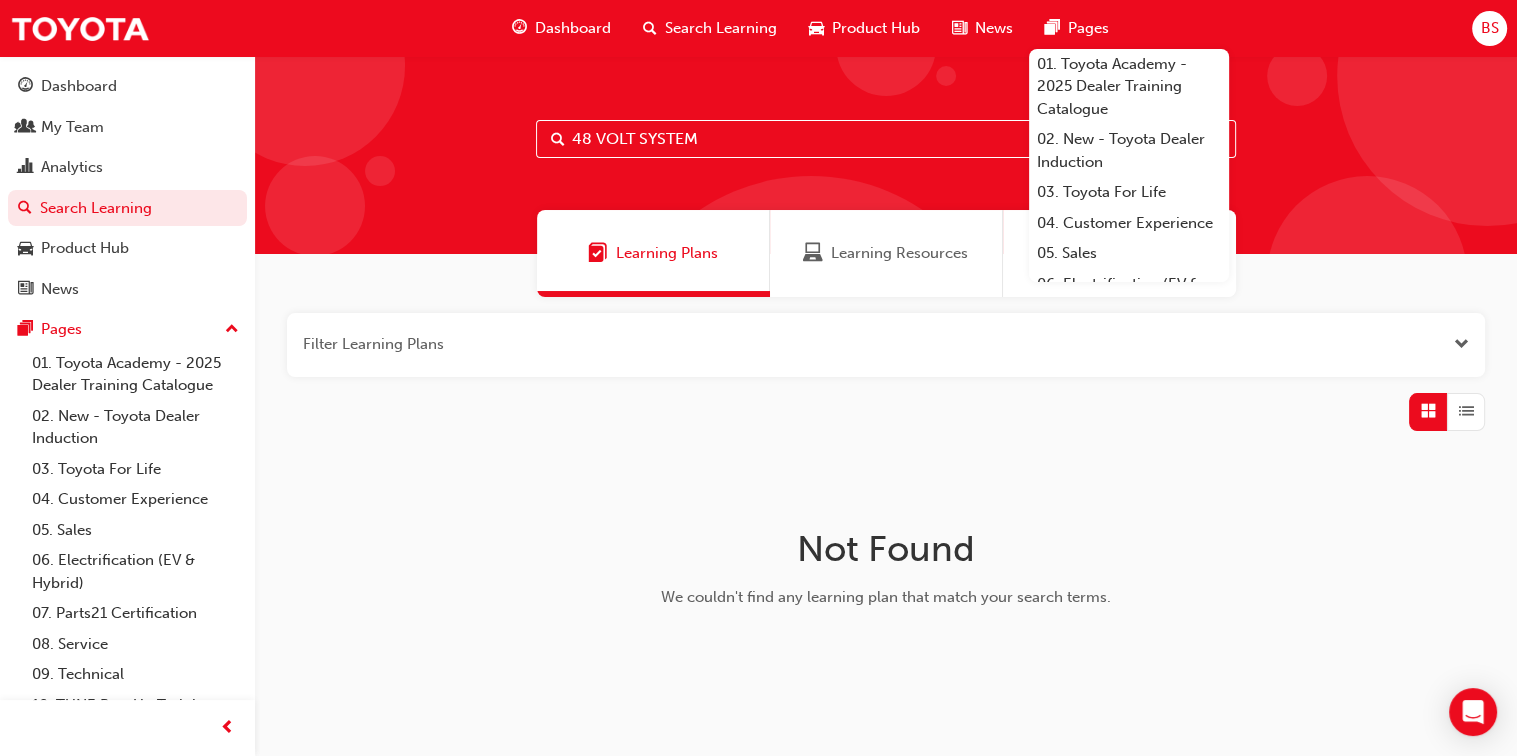 type on "48 VOLT SYSTEM" 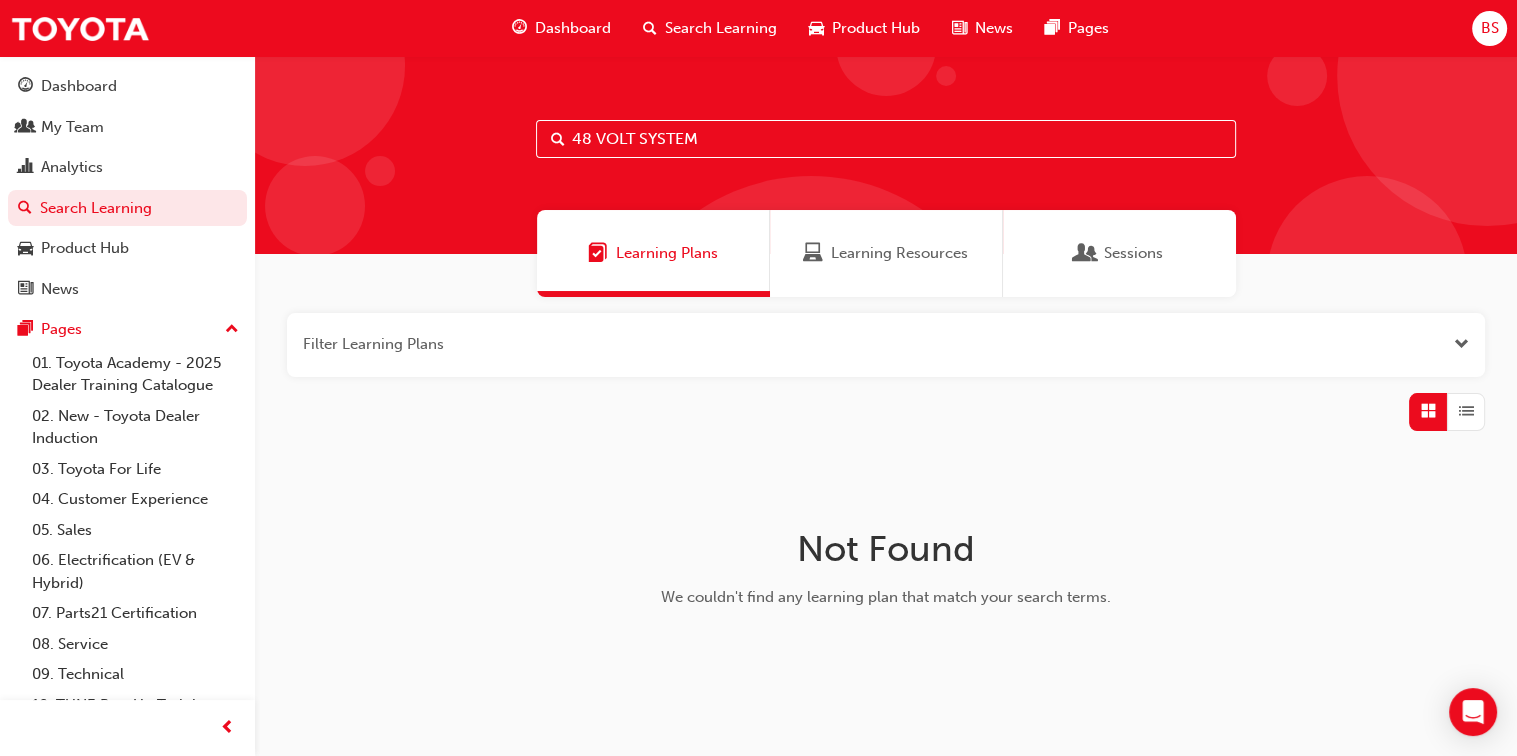 click on "Learning Resources" at bounding box center [899, 253] 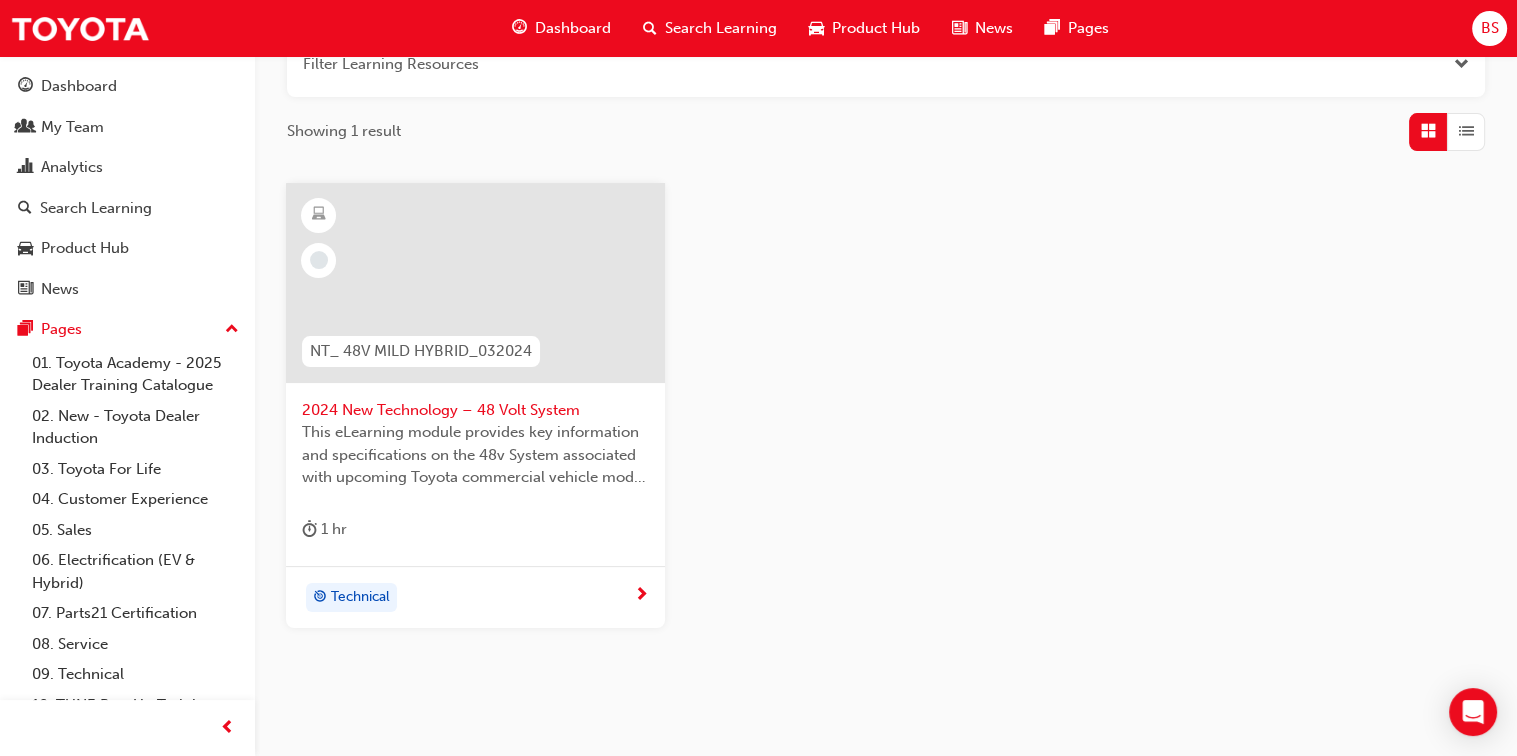 scroll, scrollTop: 300, scrollLeft: 0, axis: vertical 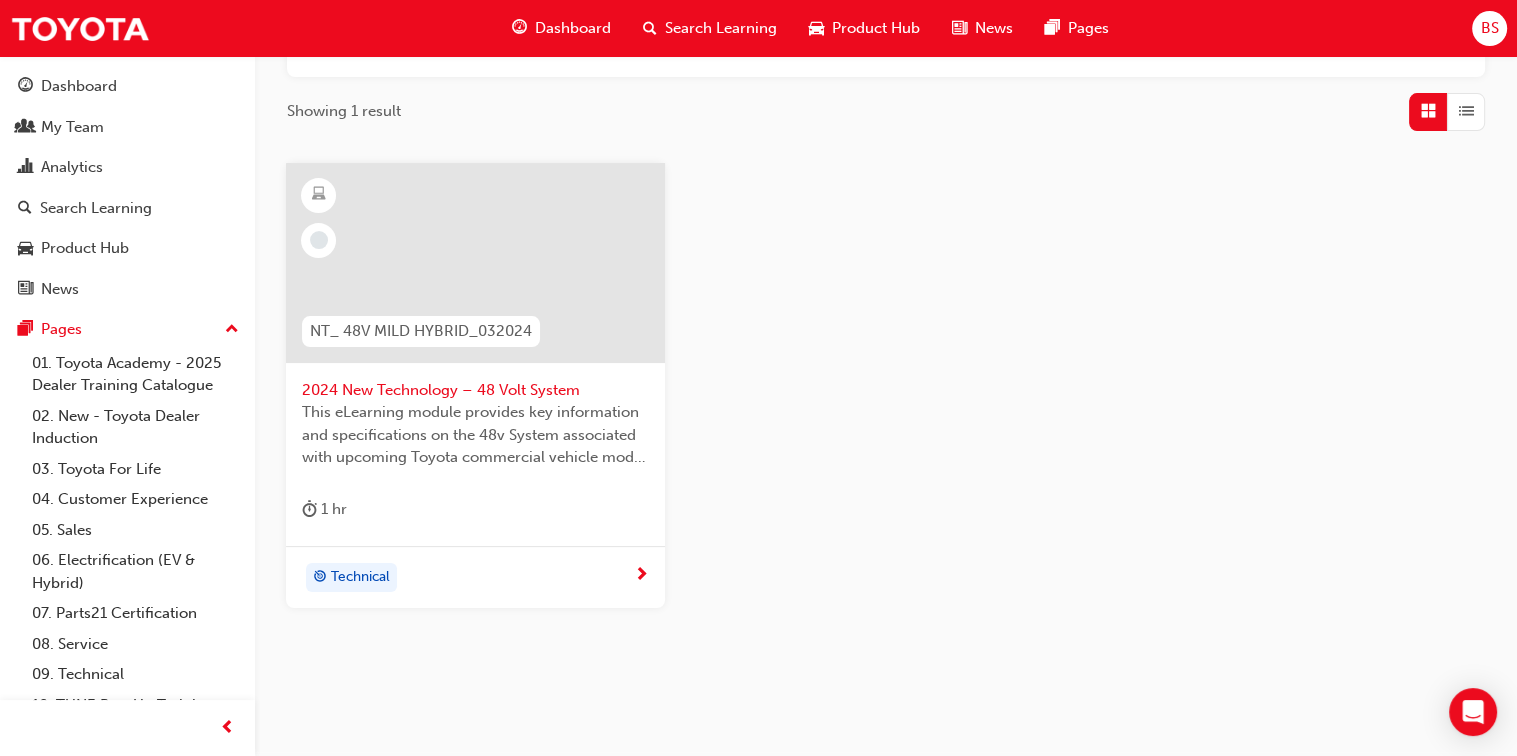 click on "2024 New Technology – 48 Volt System" at bounding box center [475, 390] 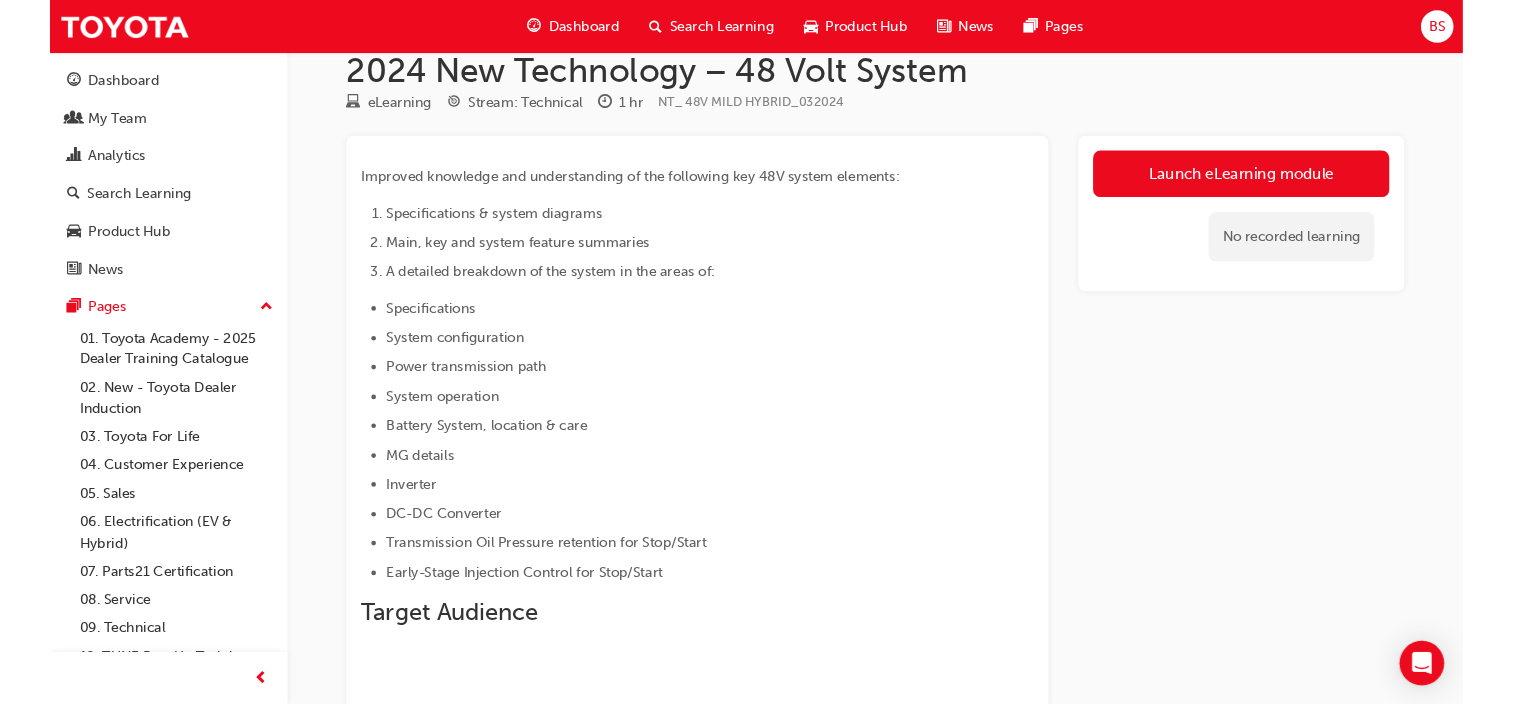 scroll, scrollTop: 0, scrollLeft: 0, axis: both 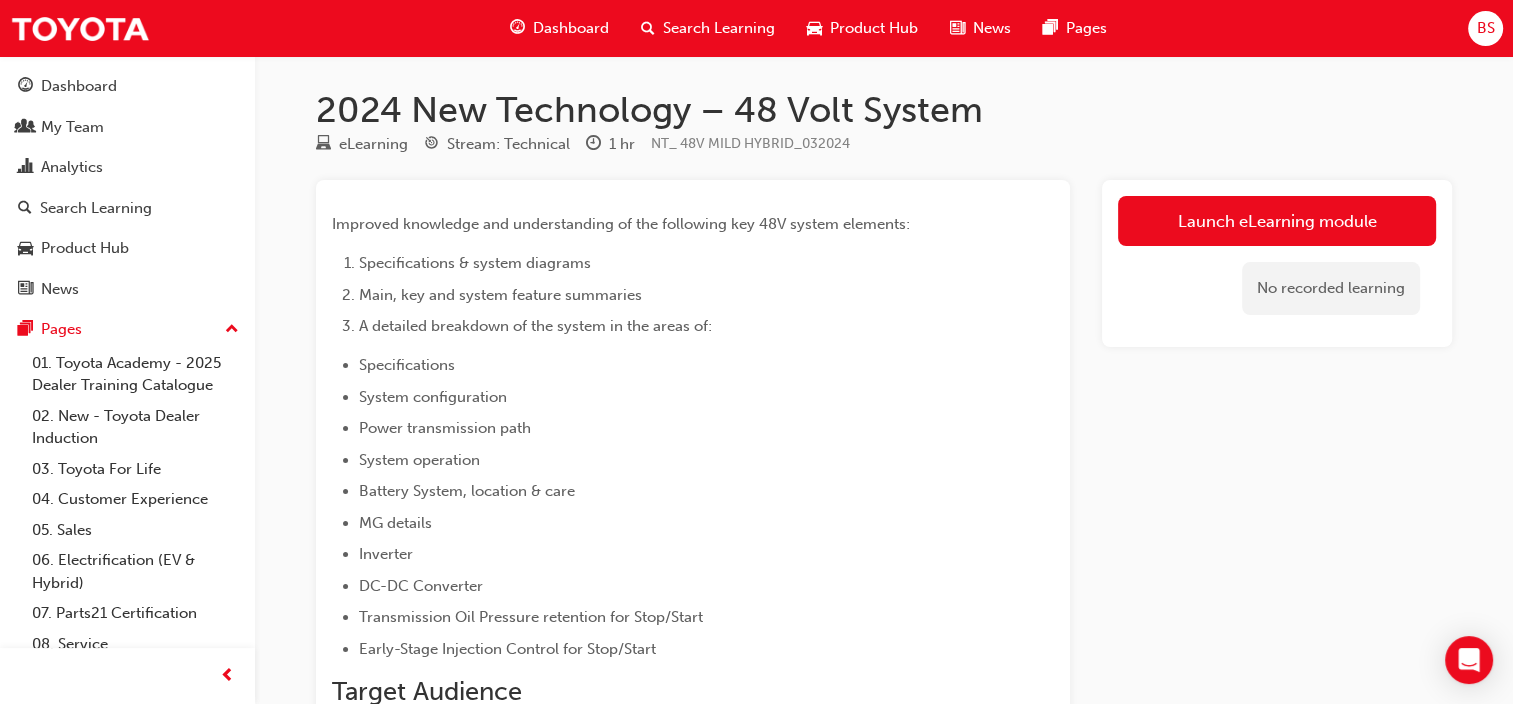 click on "Transmission Oil Pressure retention for Stop/Start" at bounding box center (531, 617) 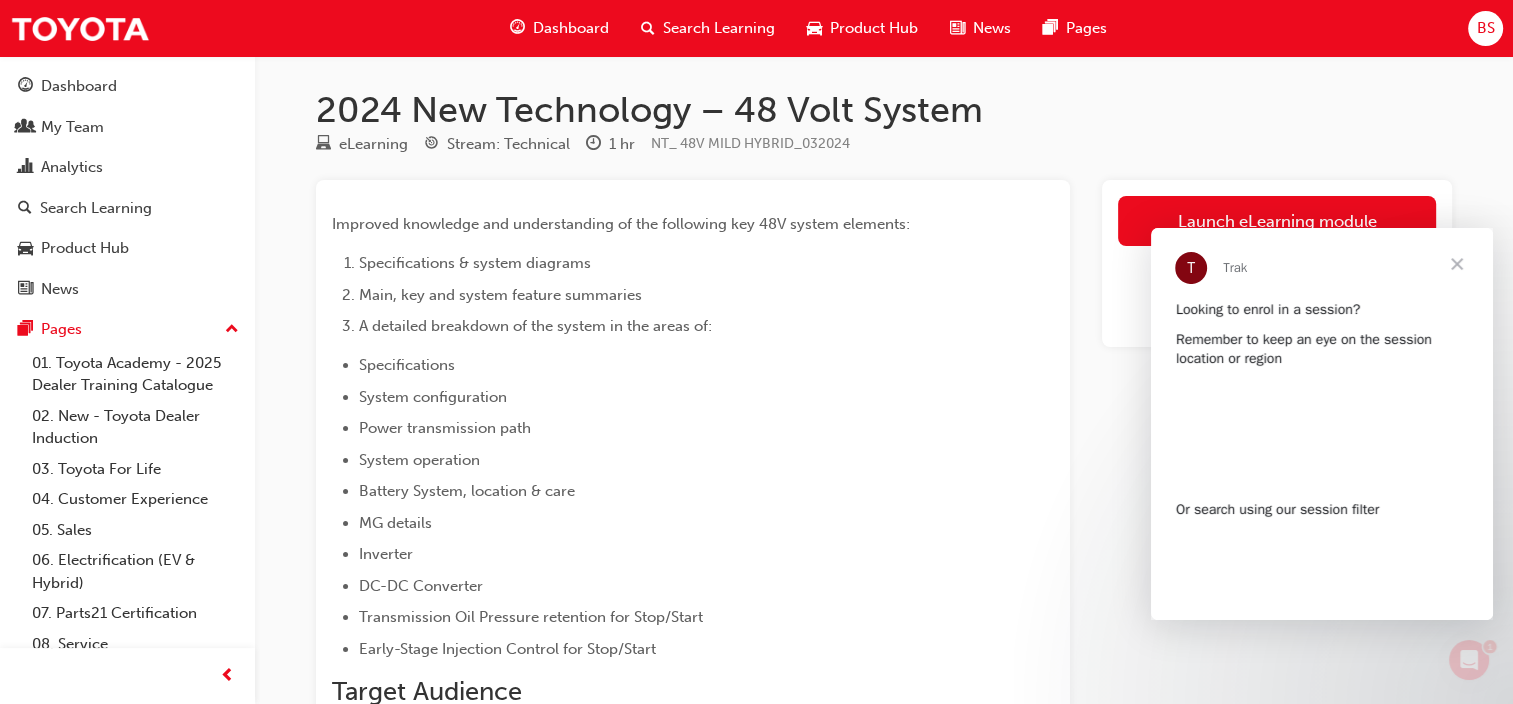 scroll, scrollTop: 0, scrollLeft: 0, axis: both 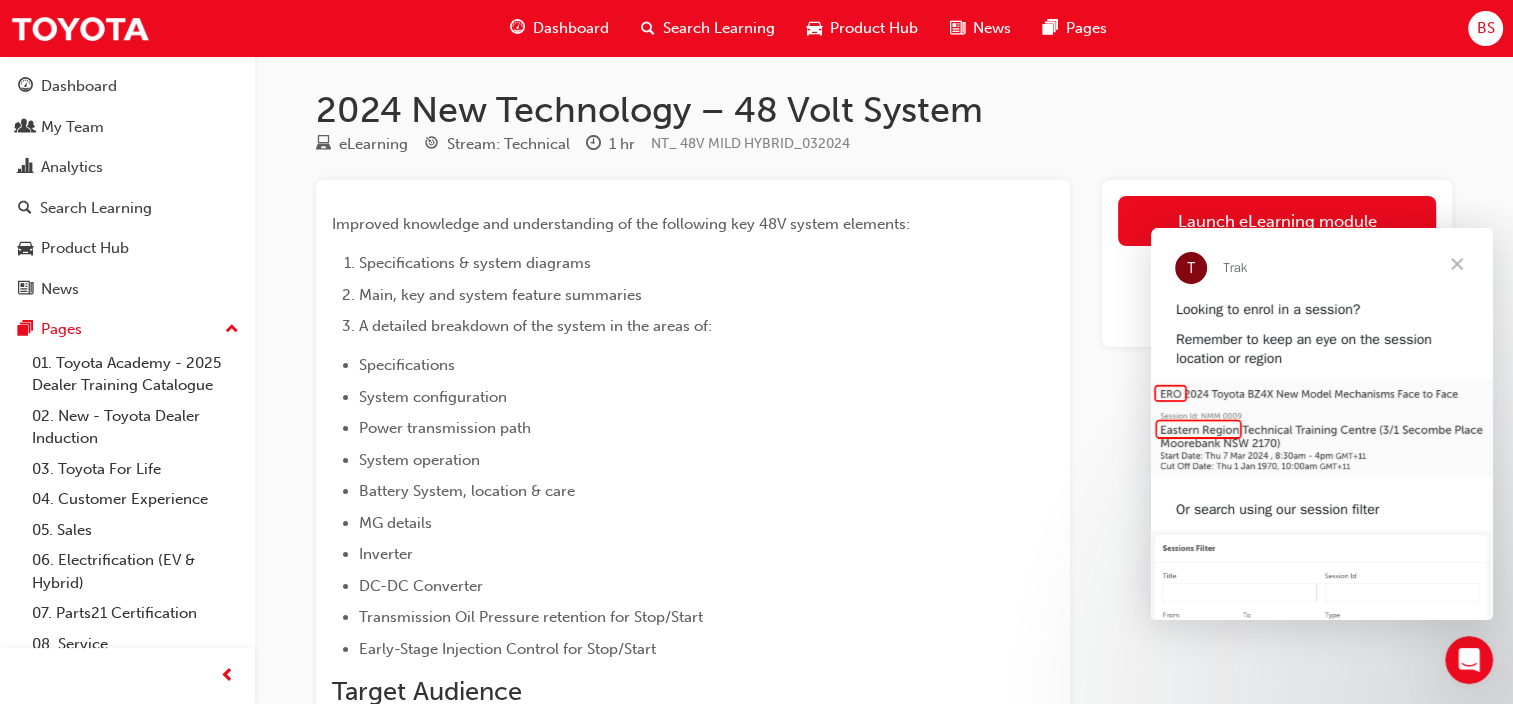click at bounding box center (1457, 264) 